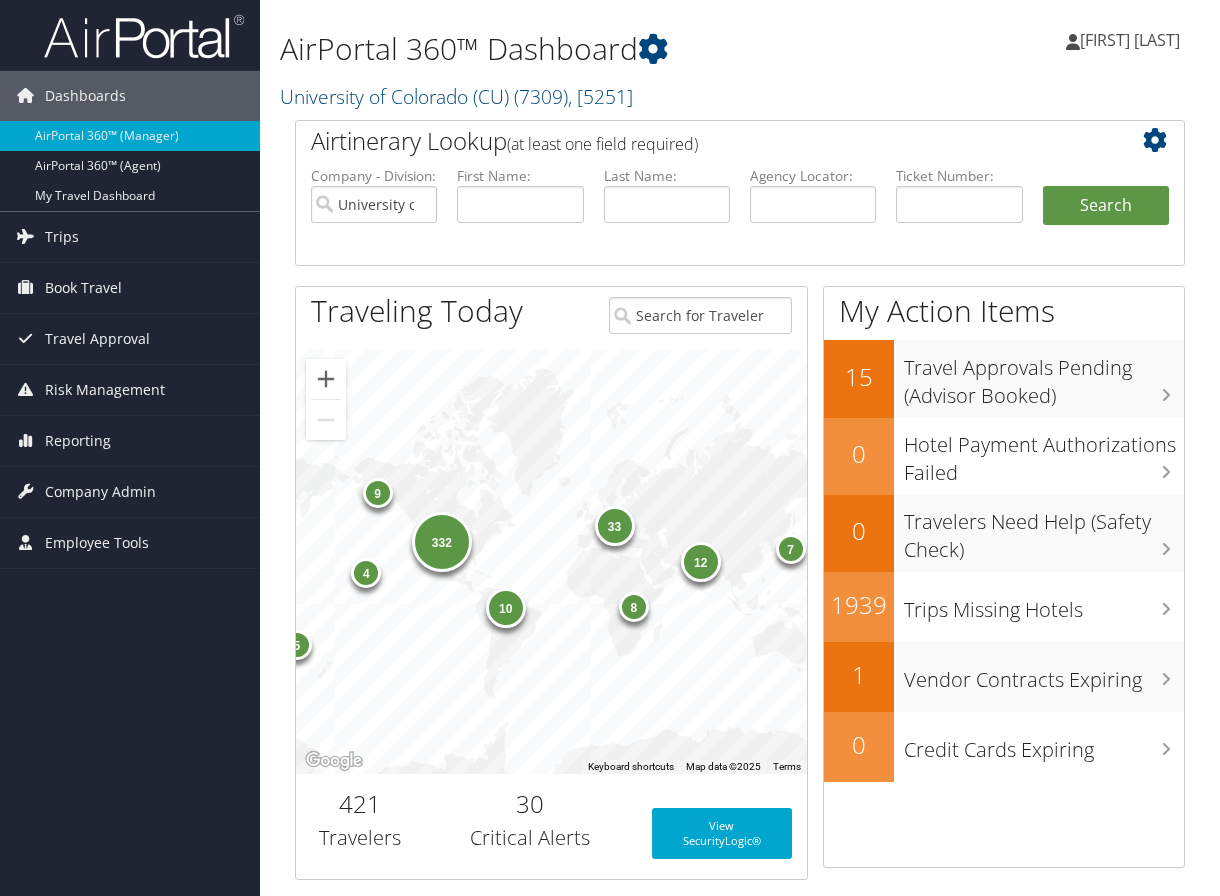 scroll, scrollTop: 0, scrollLeft: 0, axis: both 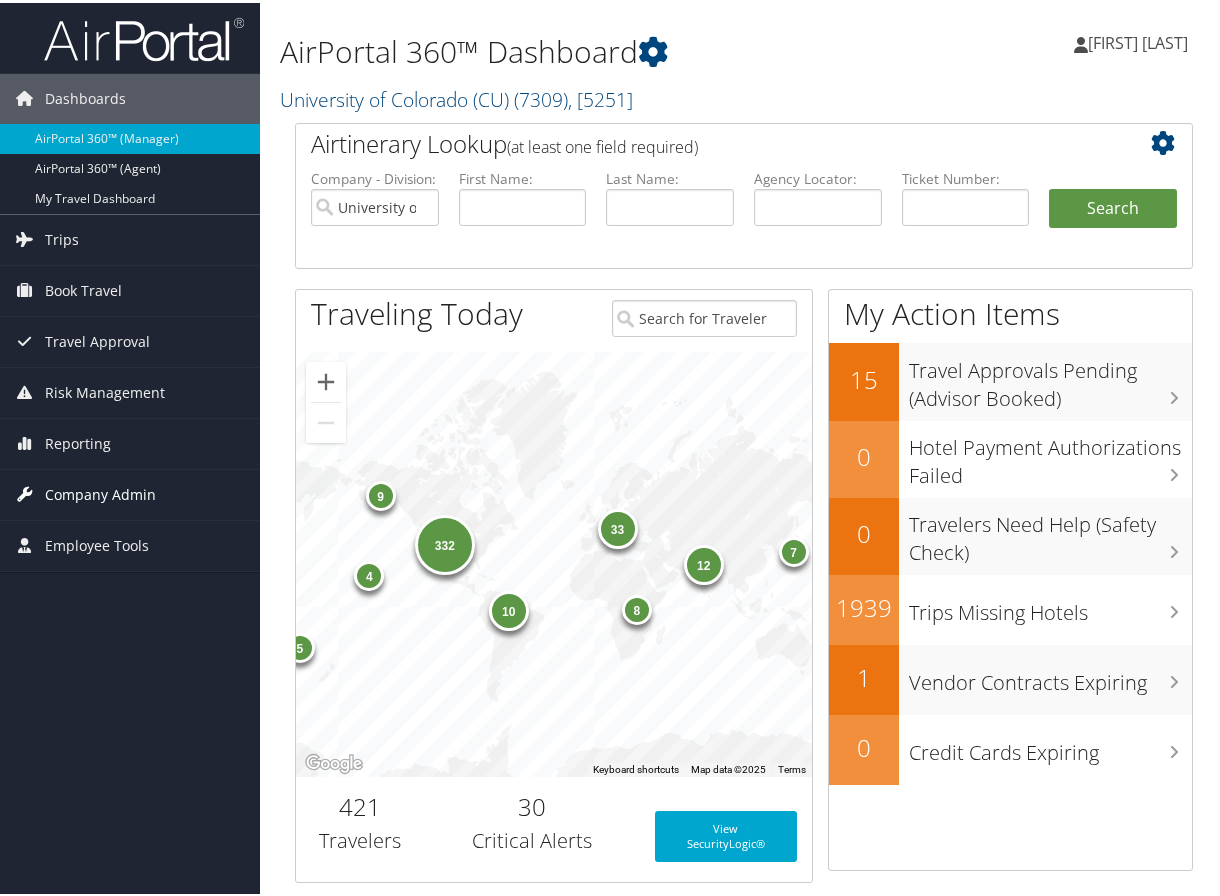 click on "Company Admin" at bounding box center (100, 492) 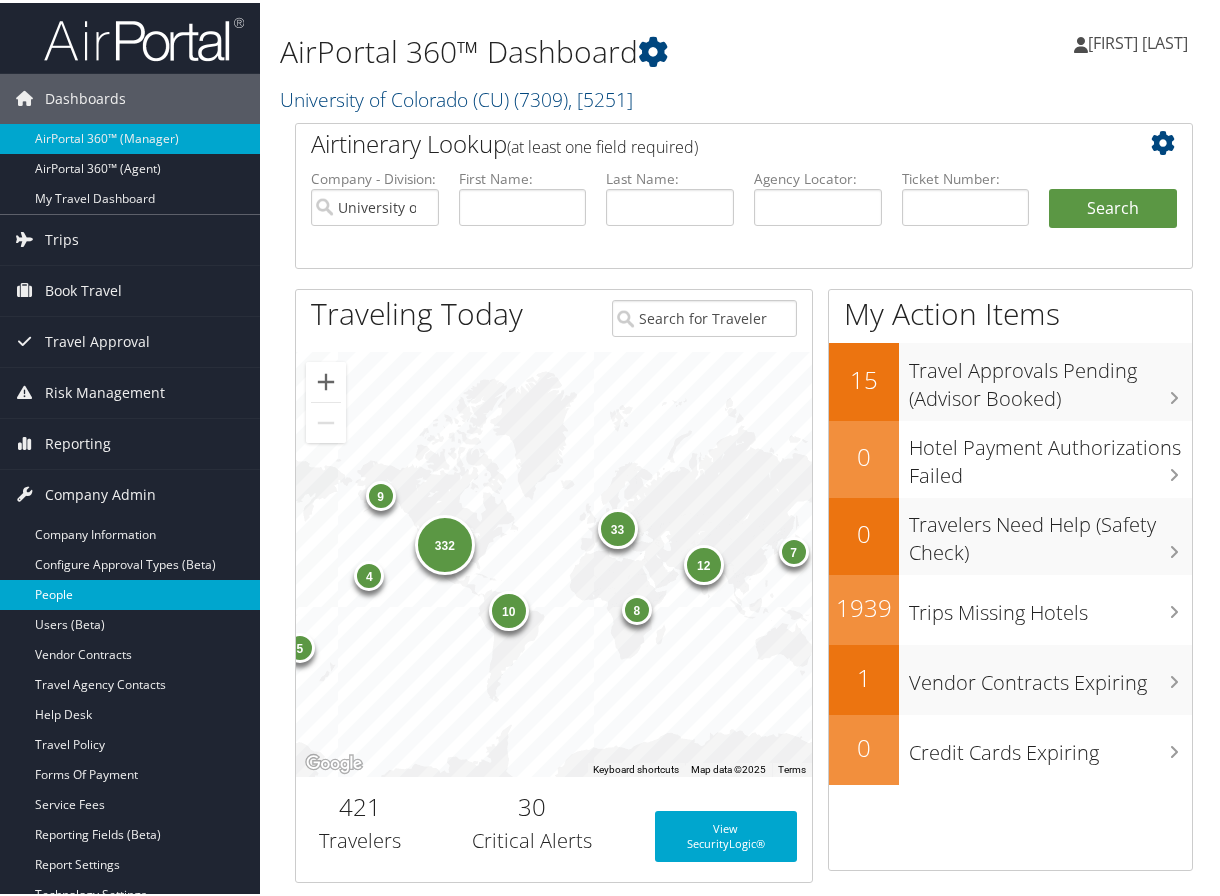 click on "People" at bounding box center (130, 592) 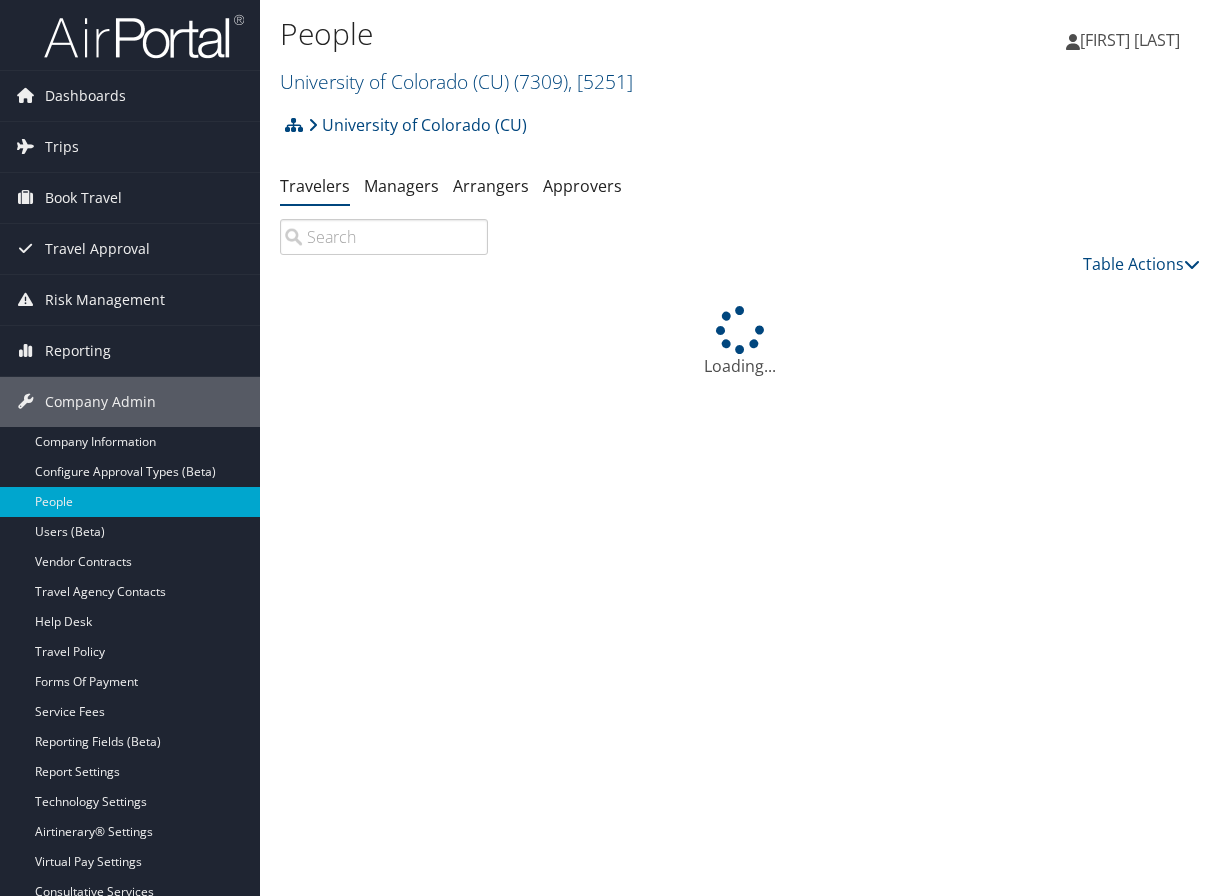 scroll, scrollTop: 0, scrollLeft: 0, axis: both 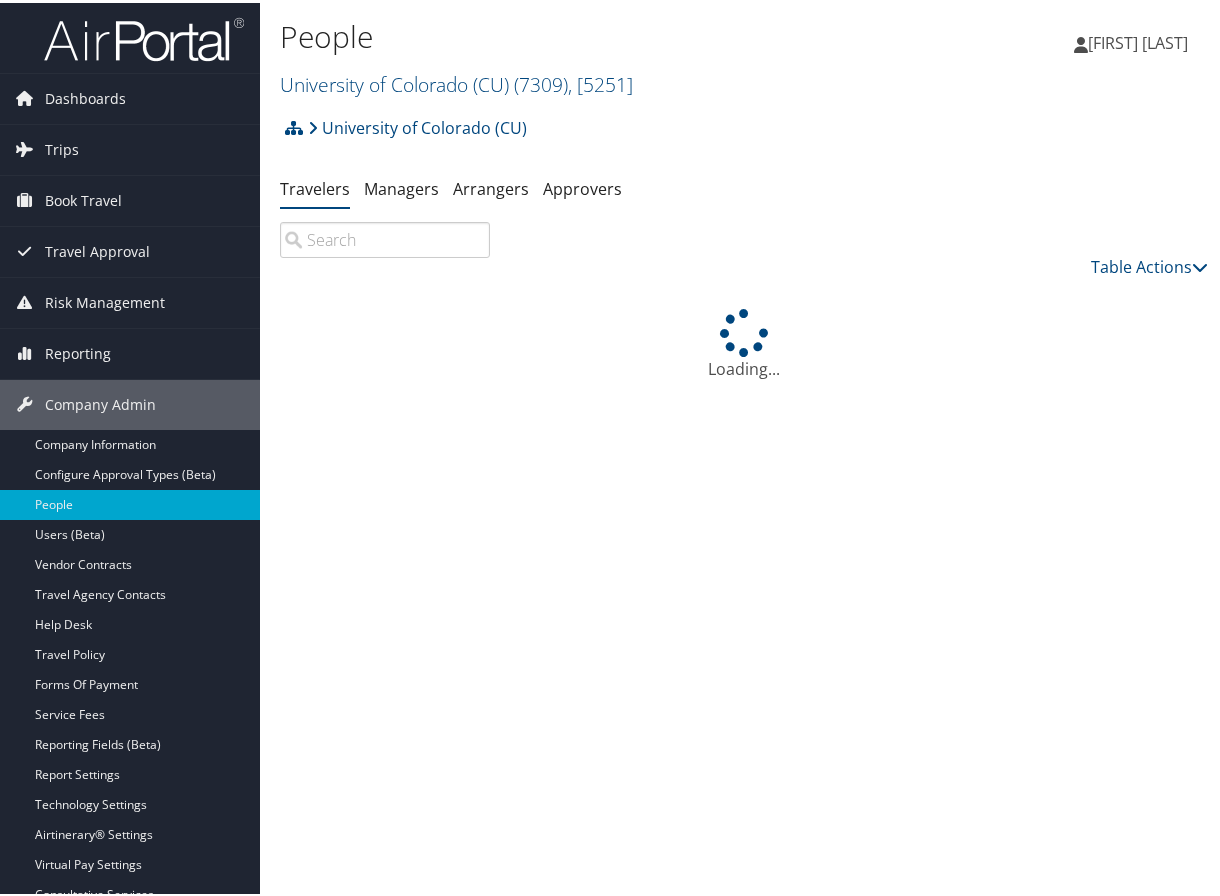 click at bounding box center (385, 237) 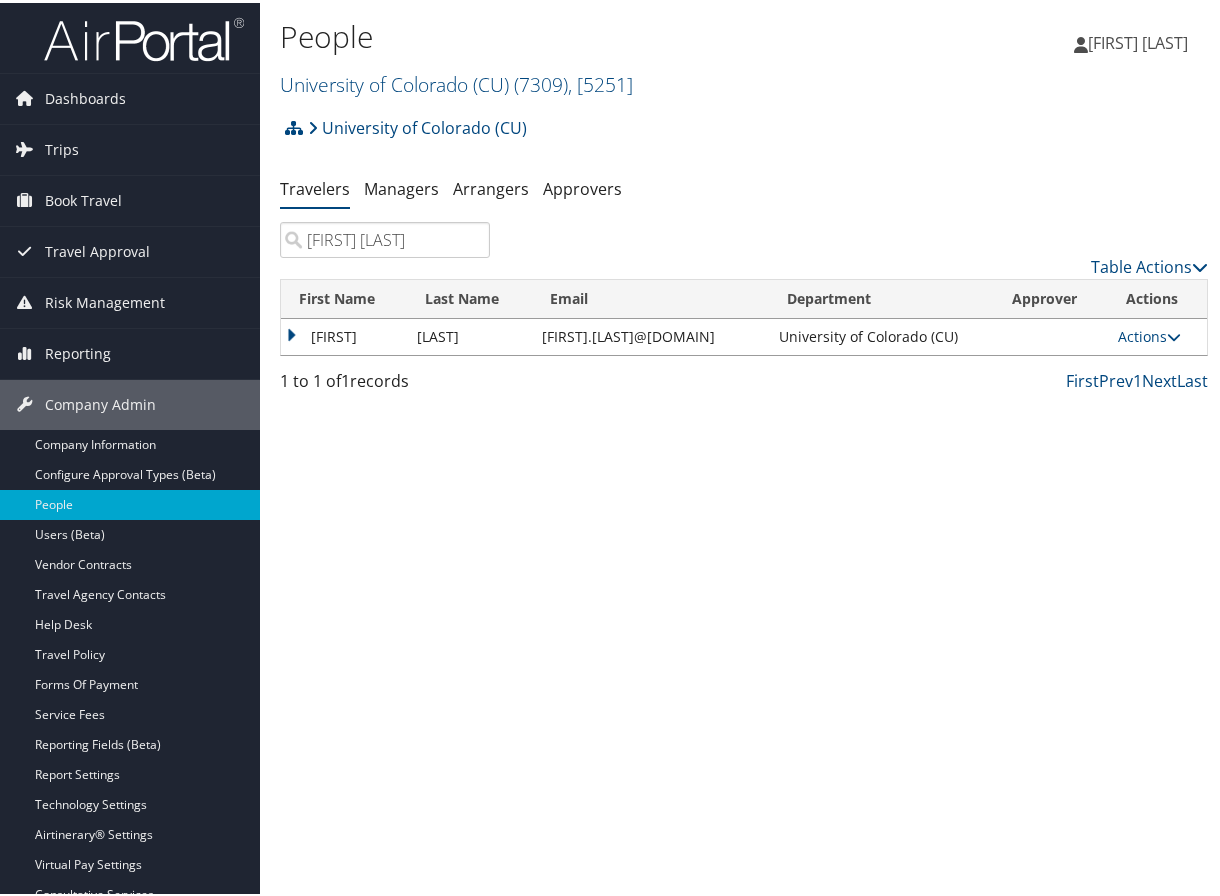 type on "marco nicotra" 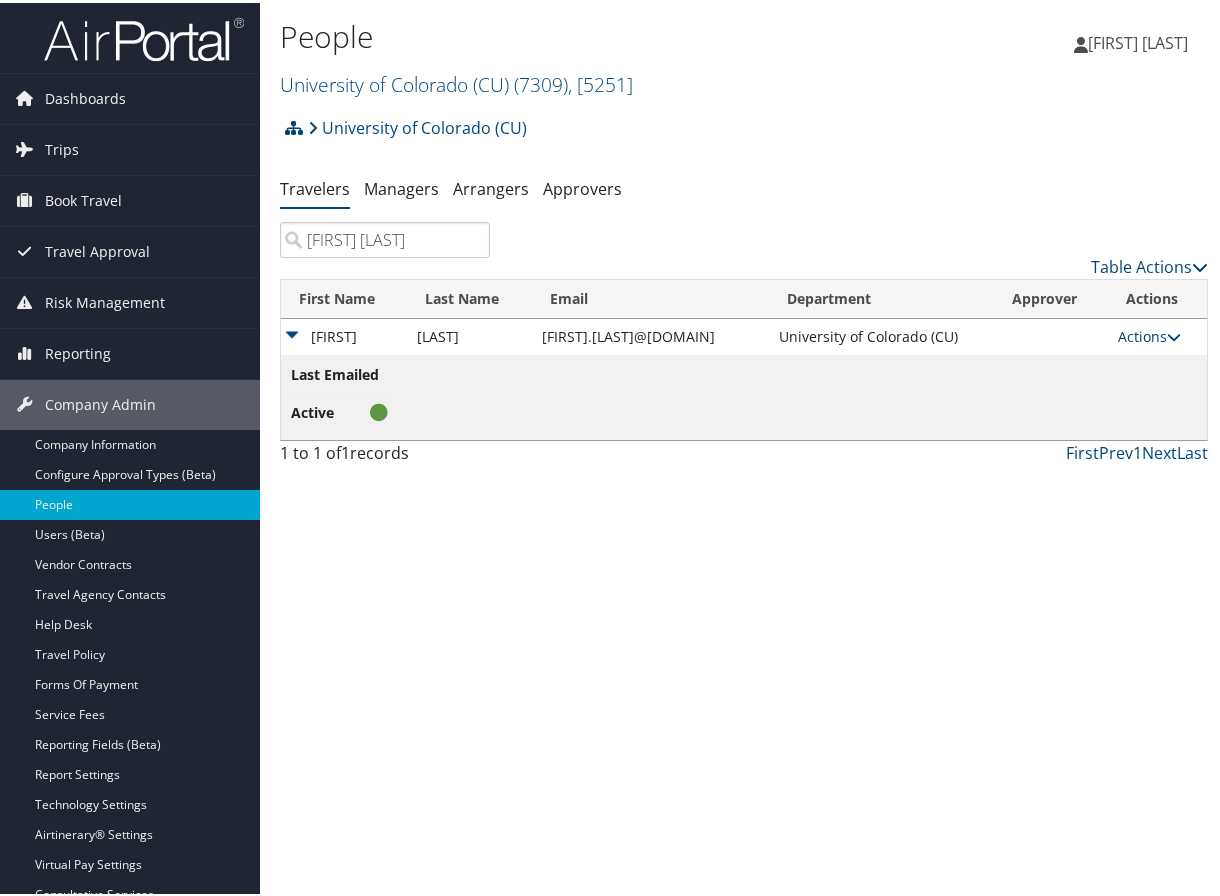 click on "Actions" at bounding box center (1149, 333) 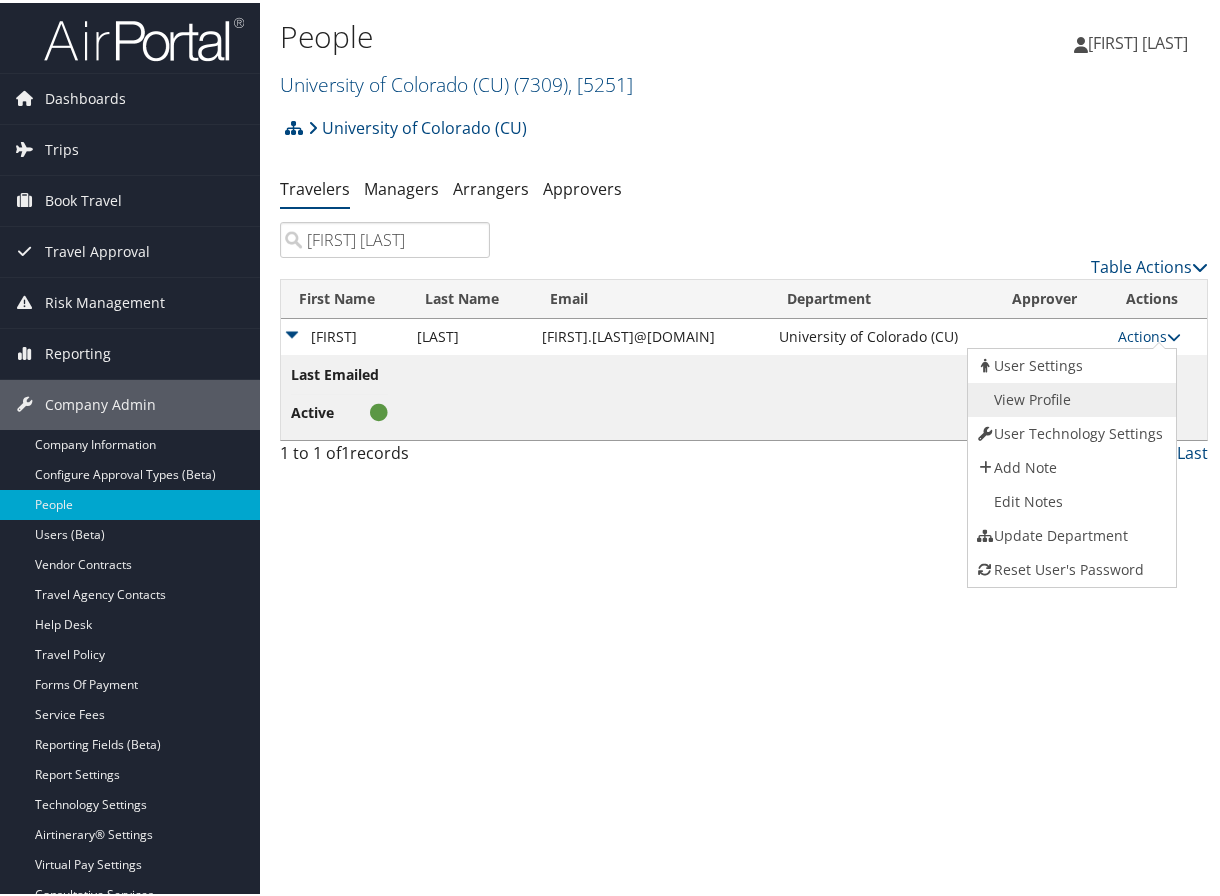 click on "View Profile" at bounding box center (1069, 397) 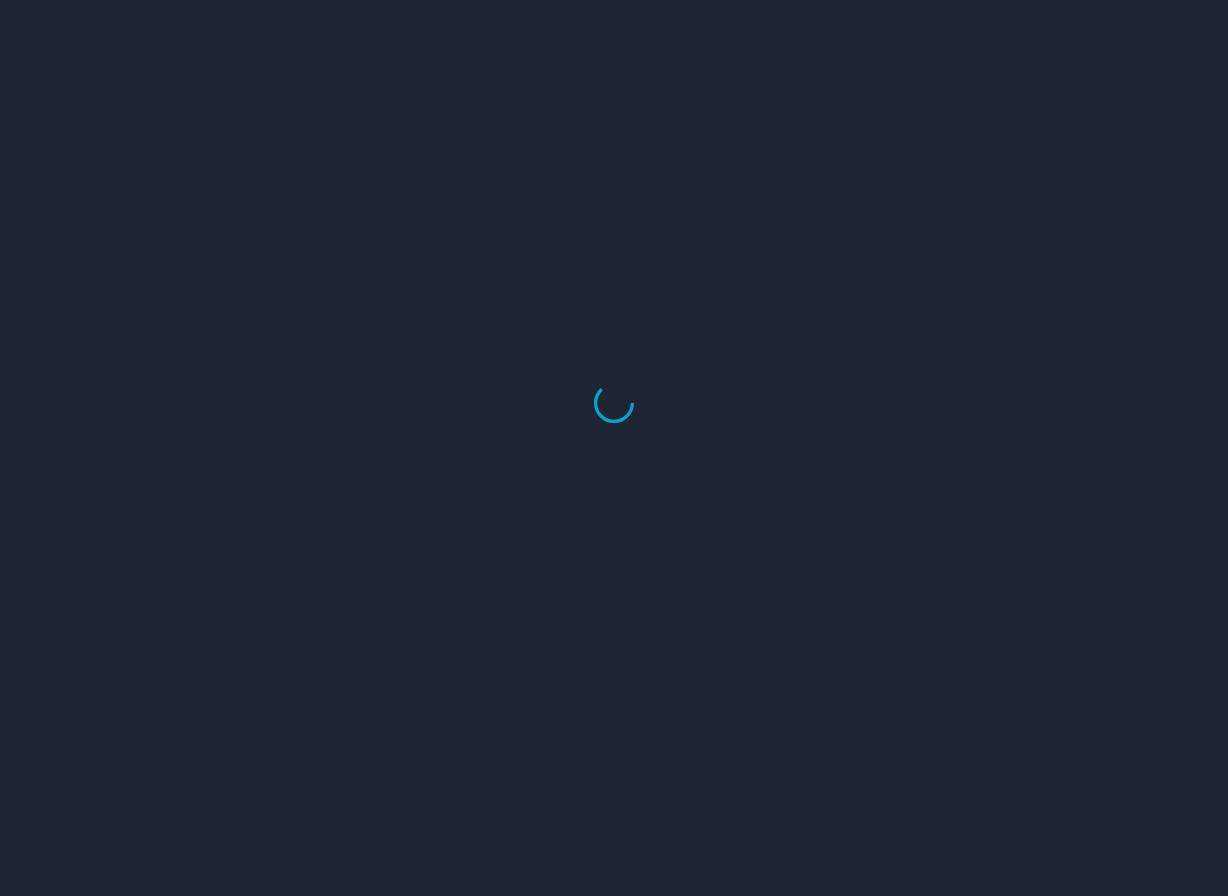 scroll, scrollTop: 0, scrollLeft: 0, axis: both 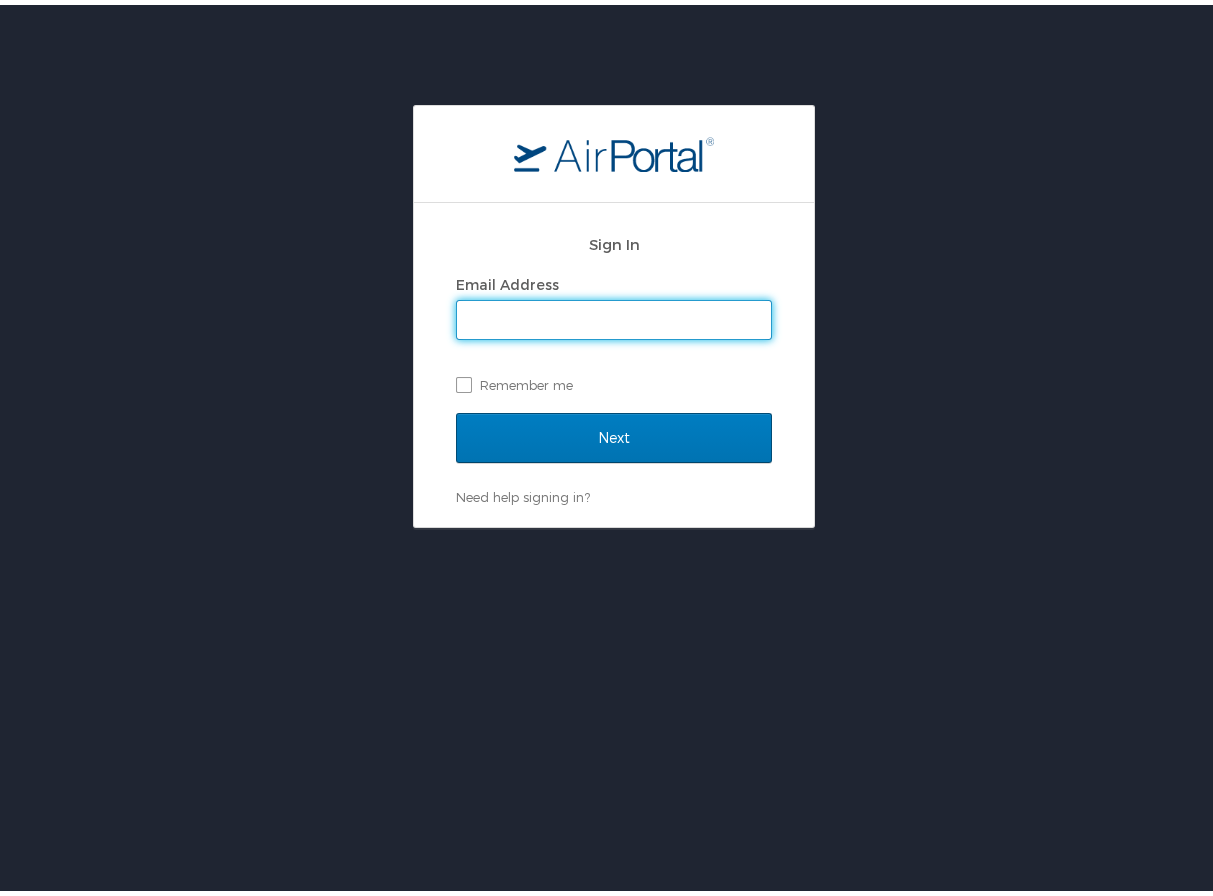 type on "marie.larsen@cbtravel.com" 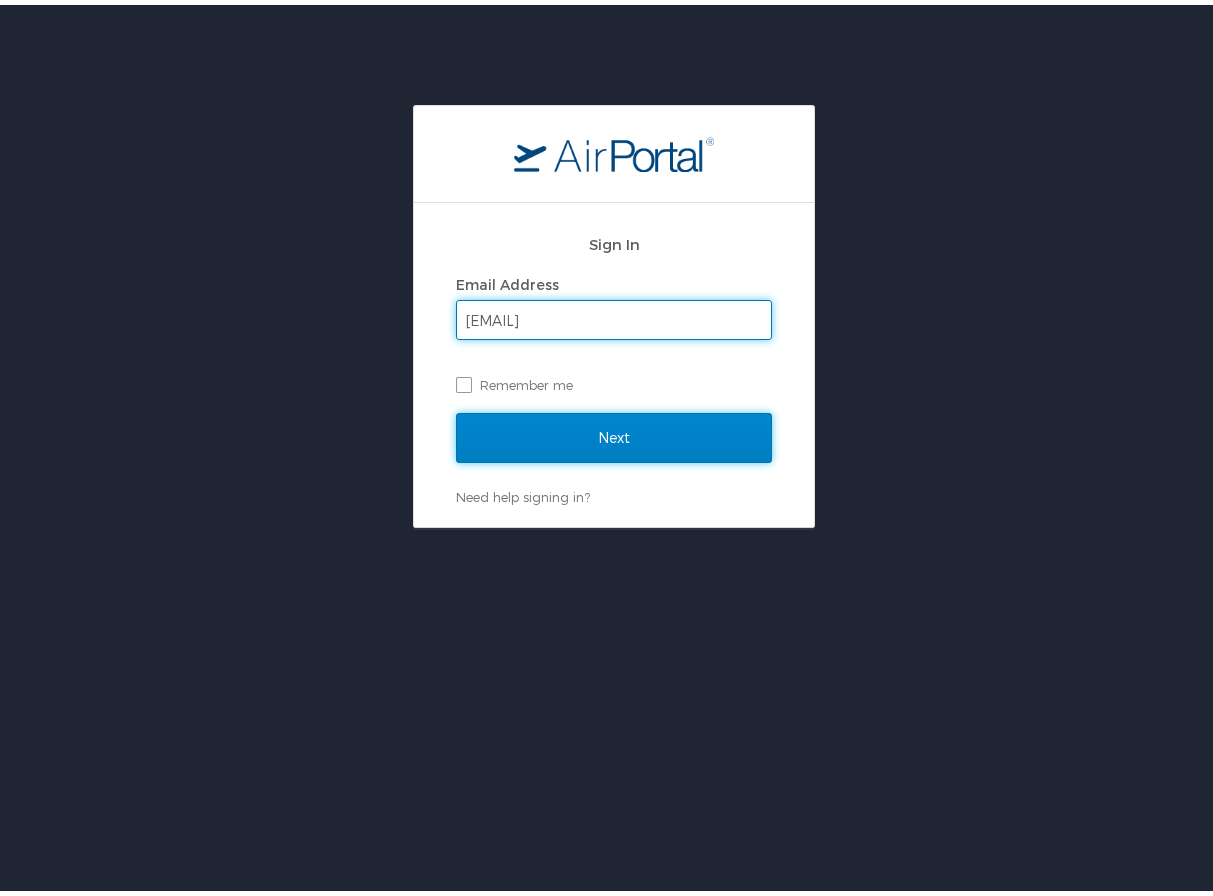 click on "Next" at bounding box center (614, 433) 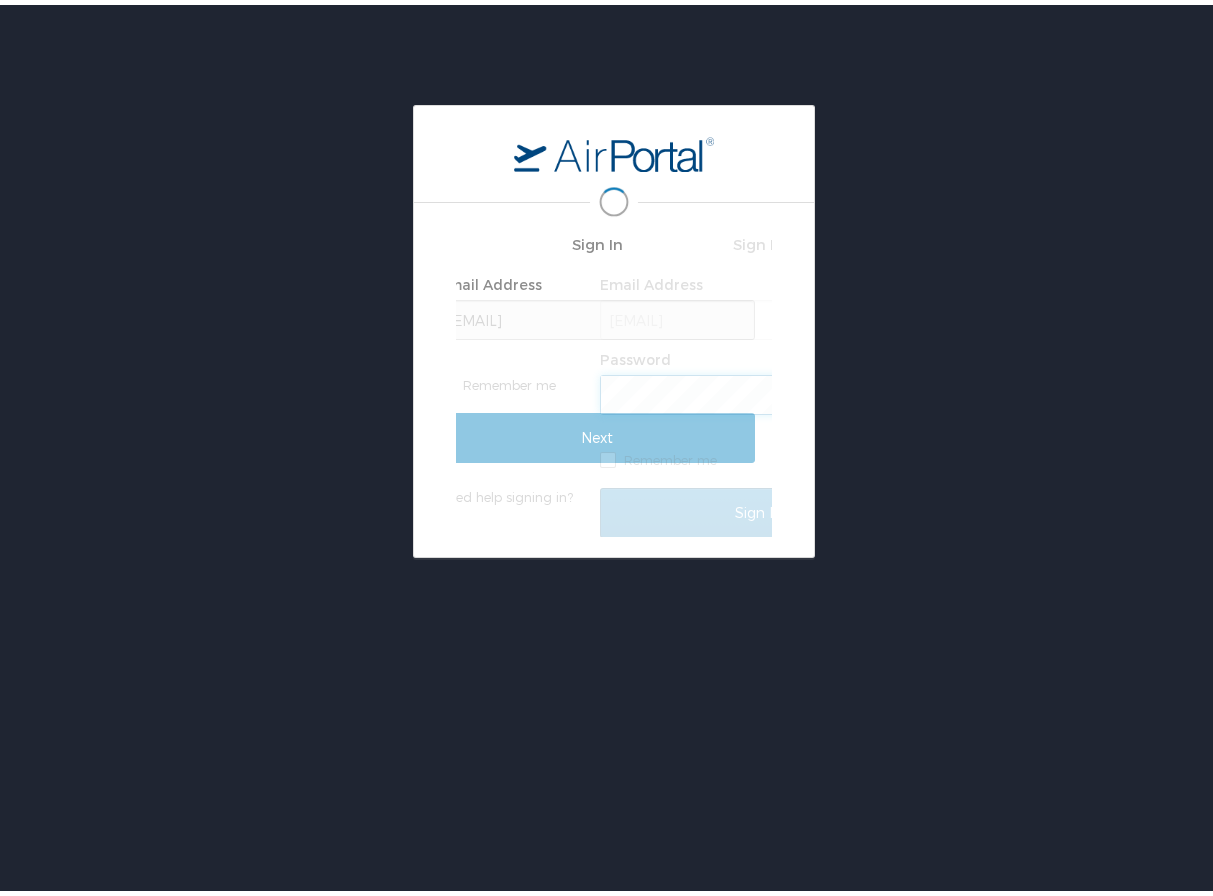 scroll, scrollTop: 0, scrollLeft: 0, axis: both 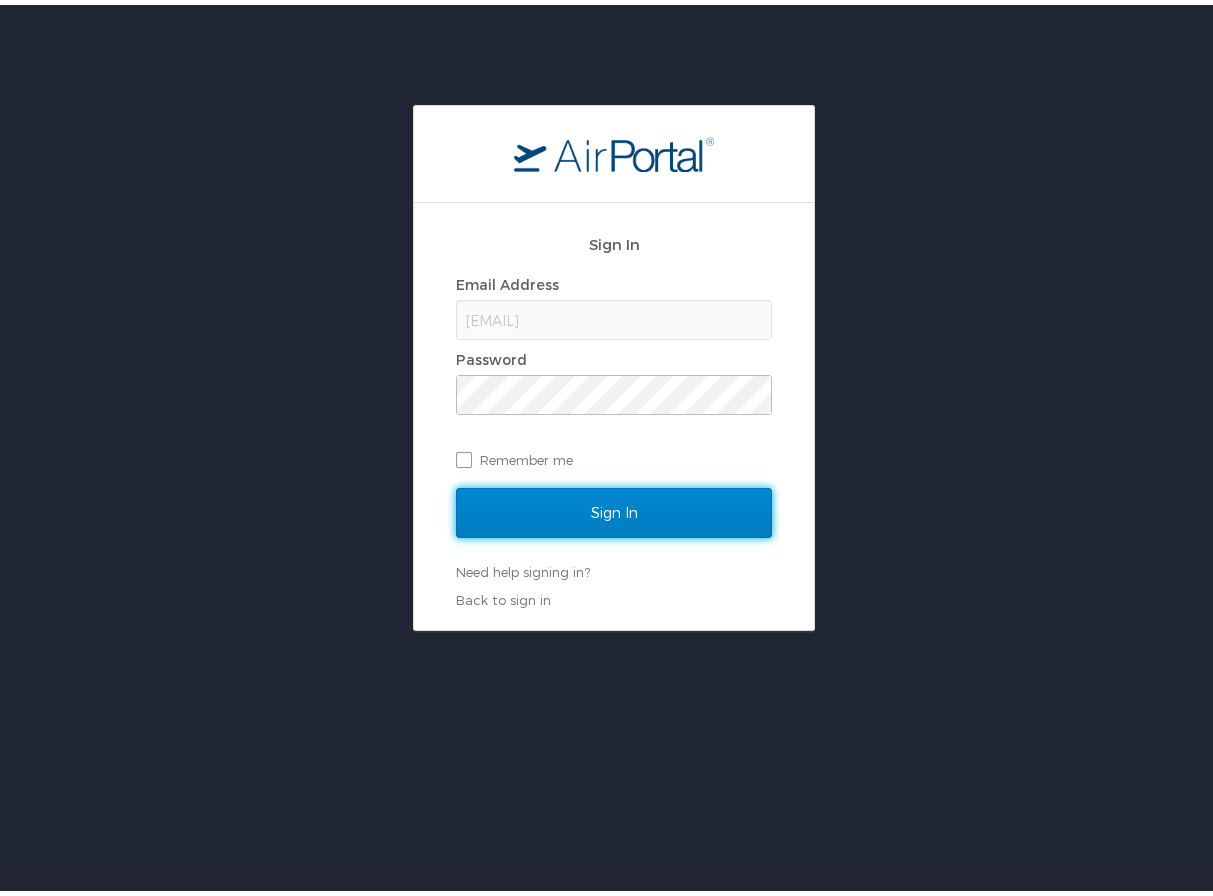 click on "Sign In" at bounding box center (614, 508) 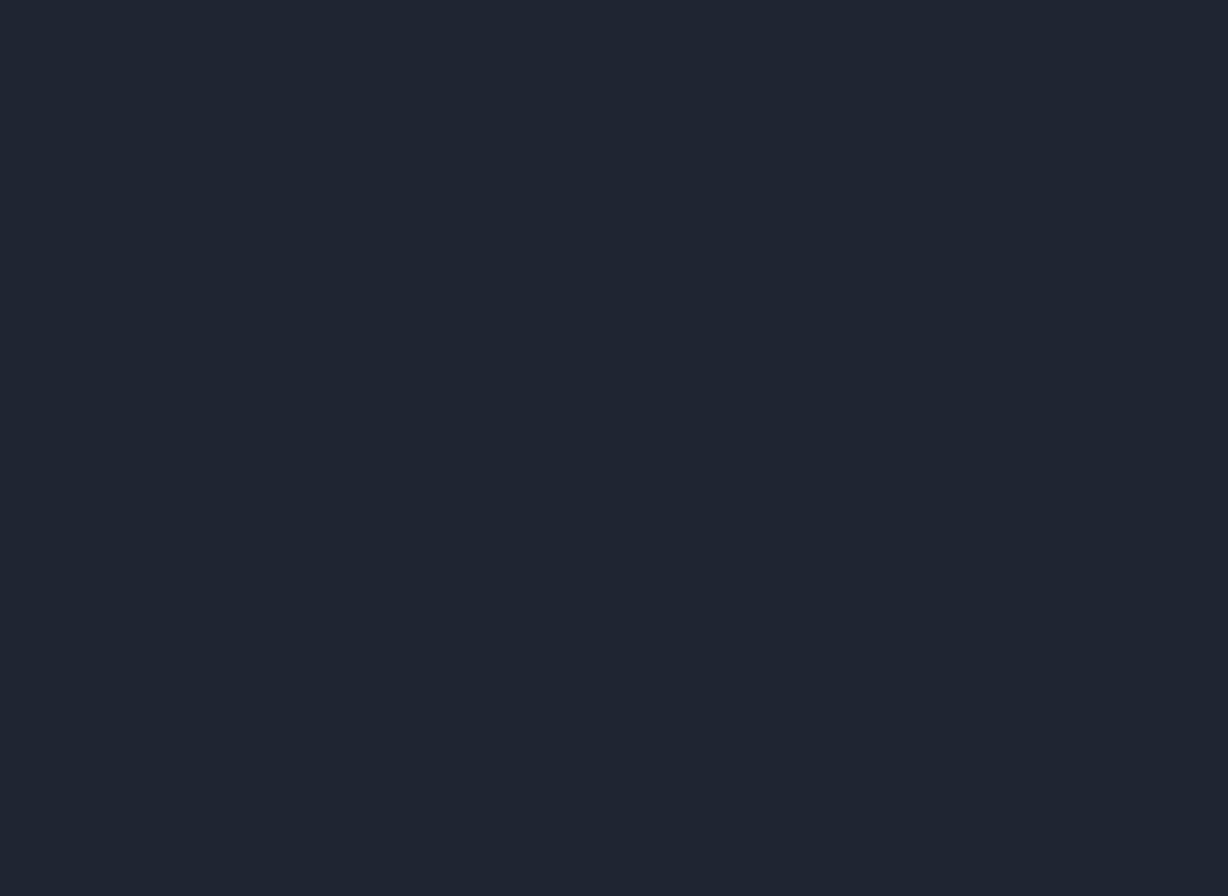 scroll, scrollTop: 0, scrollLeft: 0, axis: both 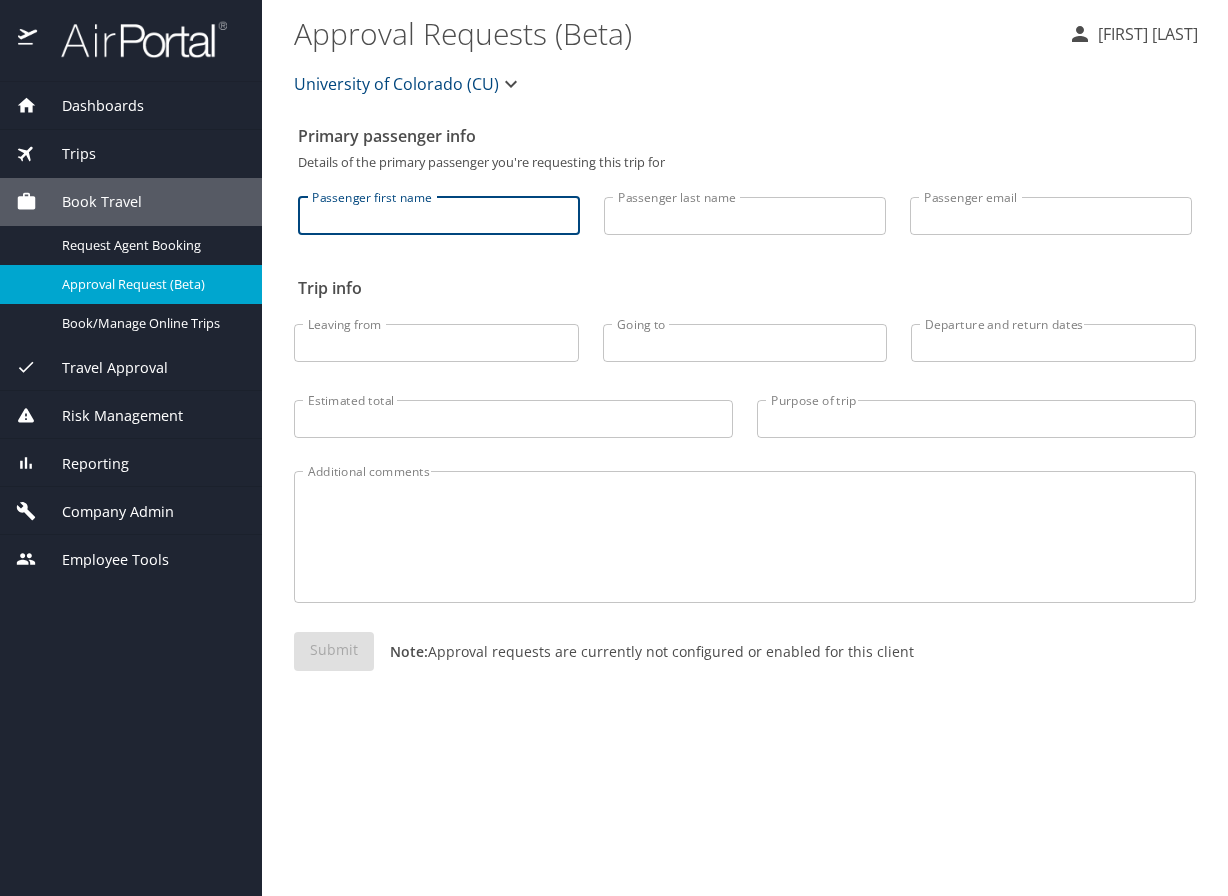 click on "Passenger first name" at bounding box center [439, 216] 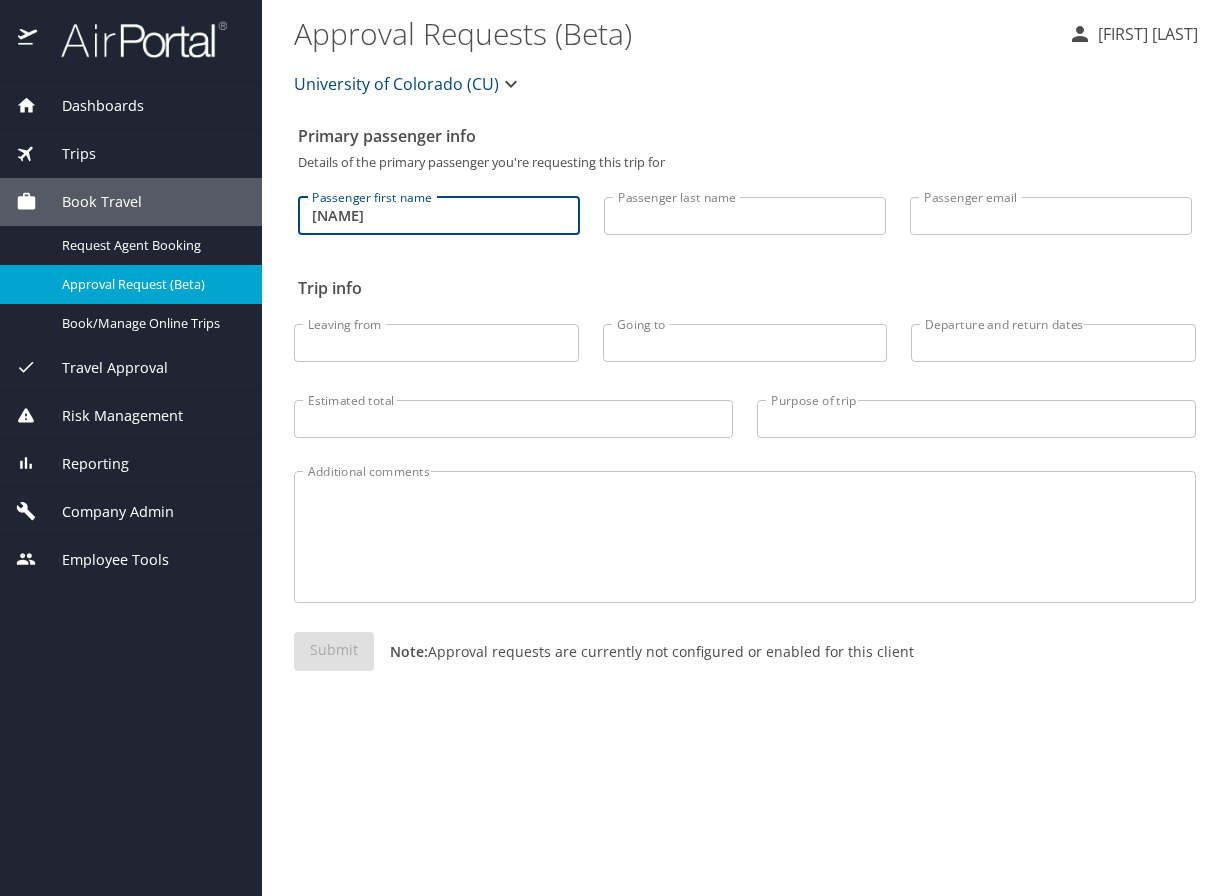 type on "[NAME]" 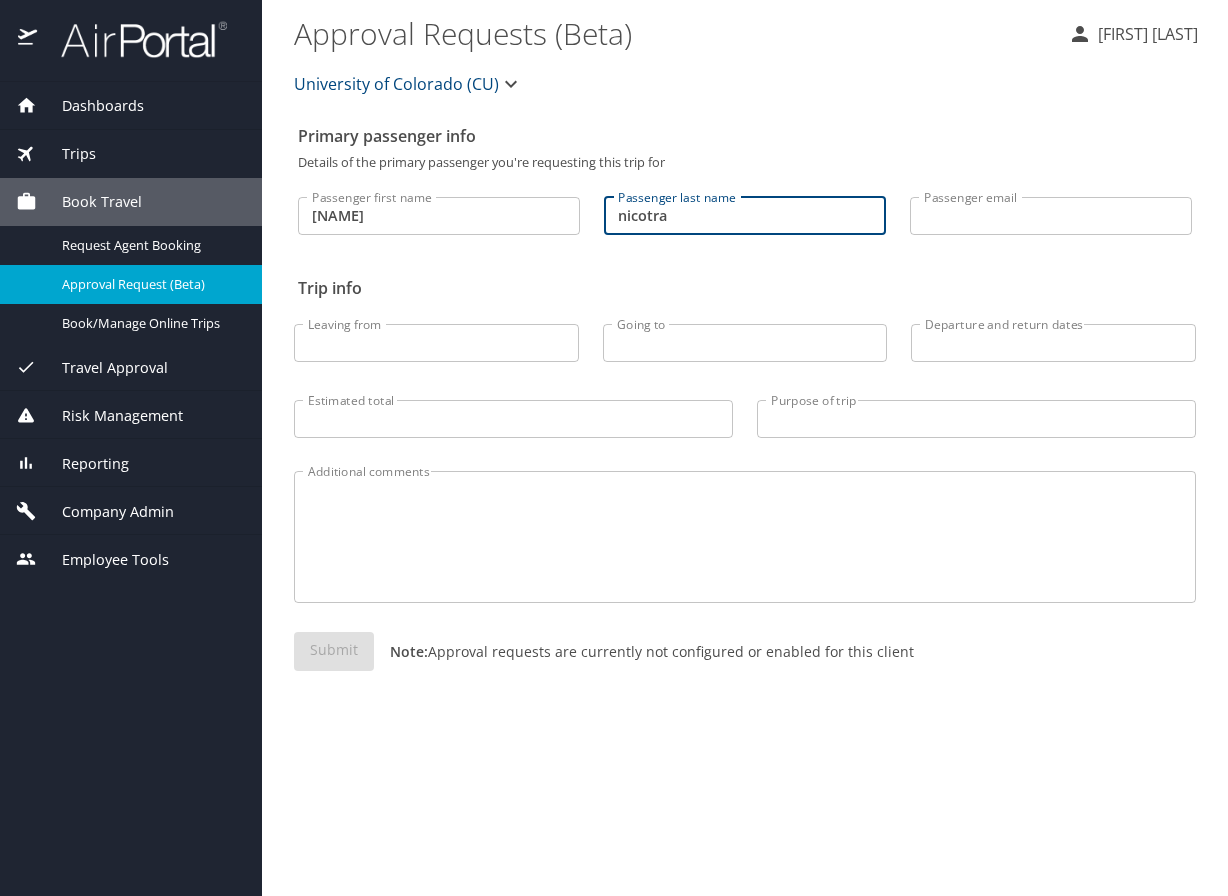 type on "nicotra" 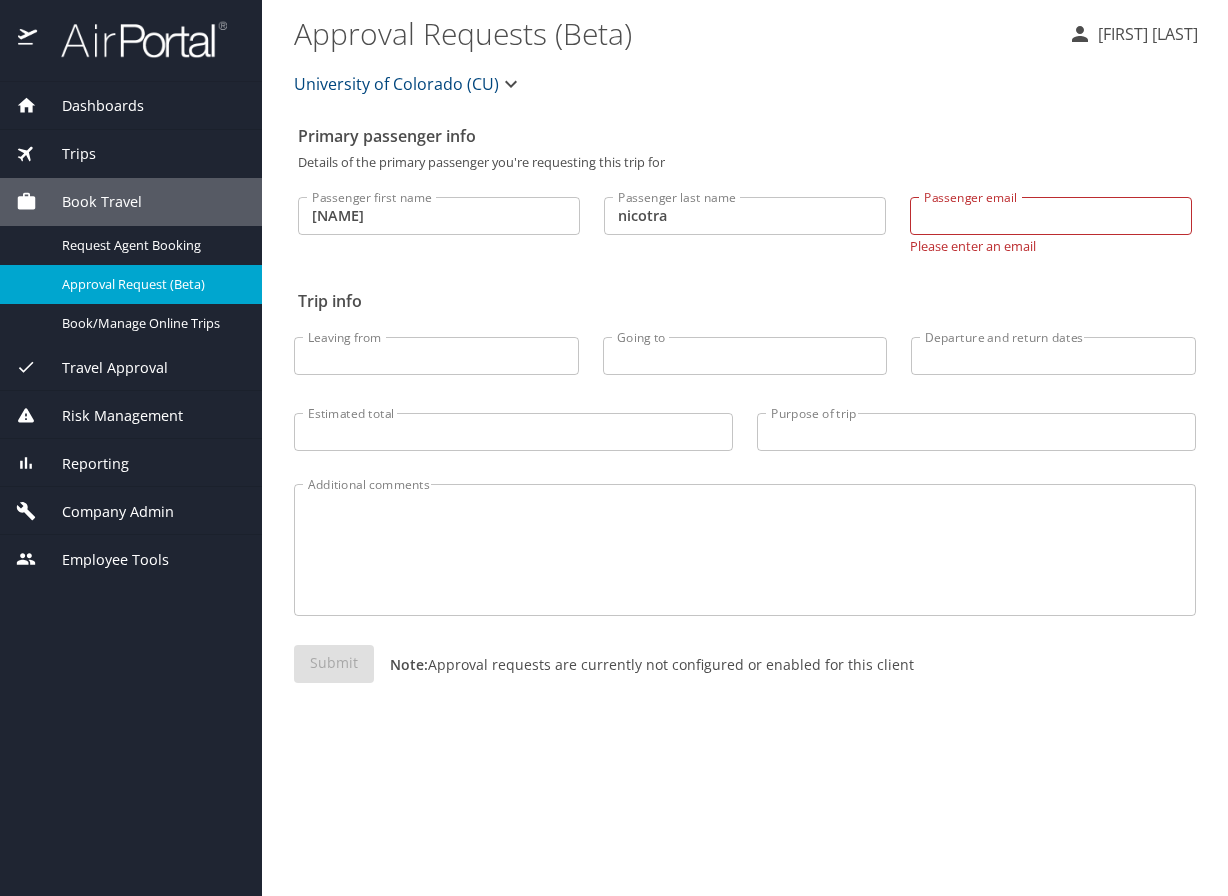 click on "Submit Note:  Approval requests are currently not configured or enabled for this client" at bounding box center (745, 680) 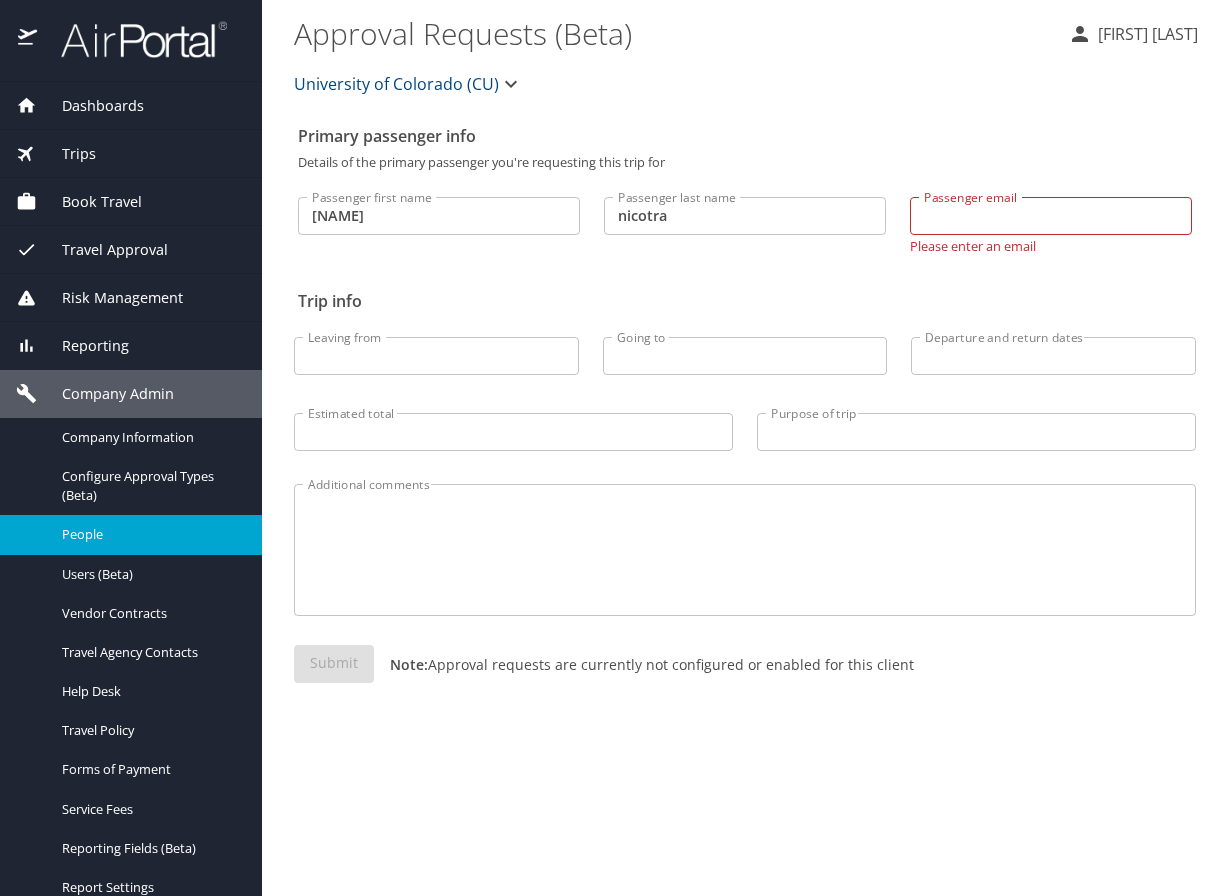 click on "People" at bounding box center (131, 534) 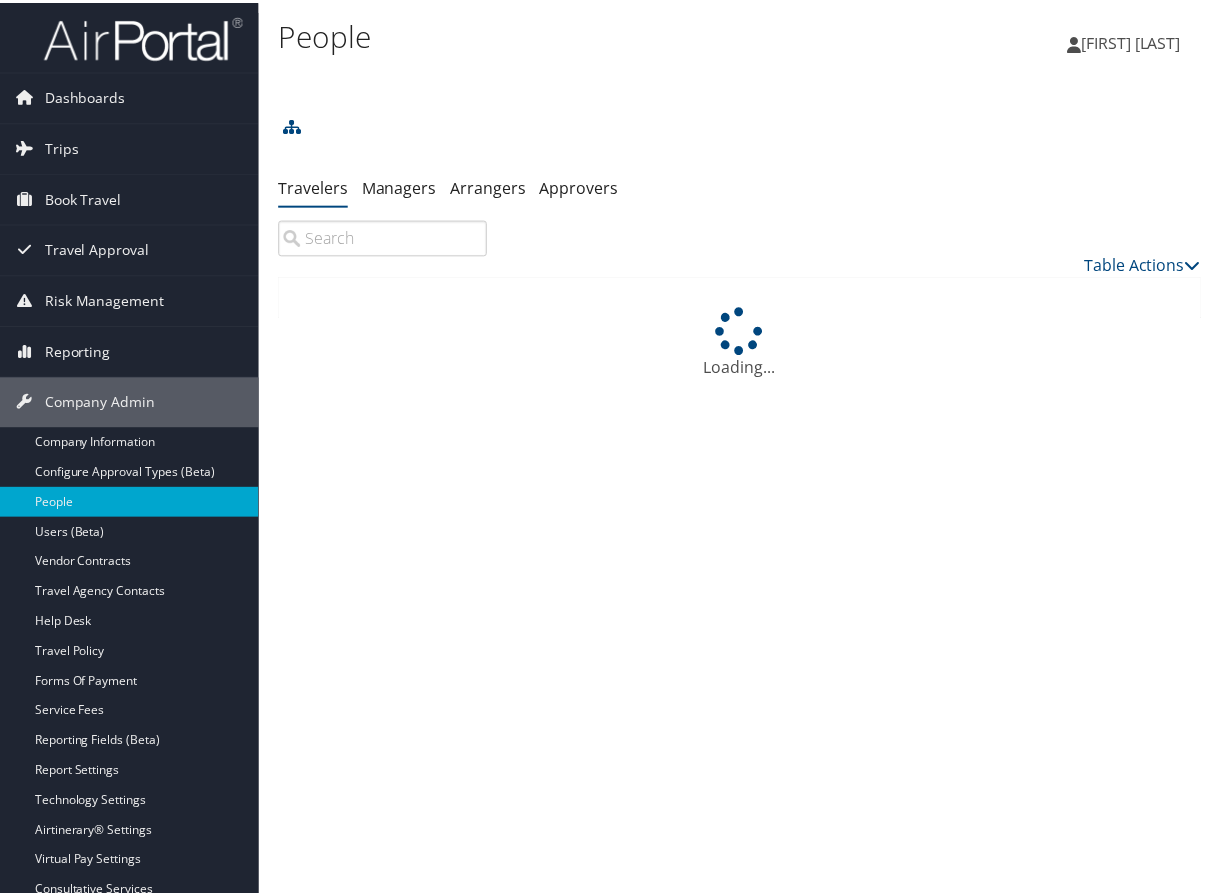 scroll, scrollTop: 0, scrollLeft: 0, axis: both 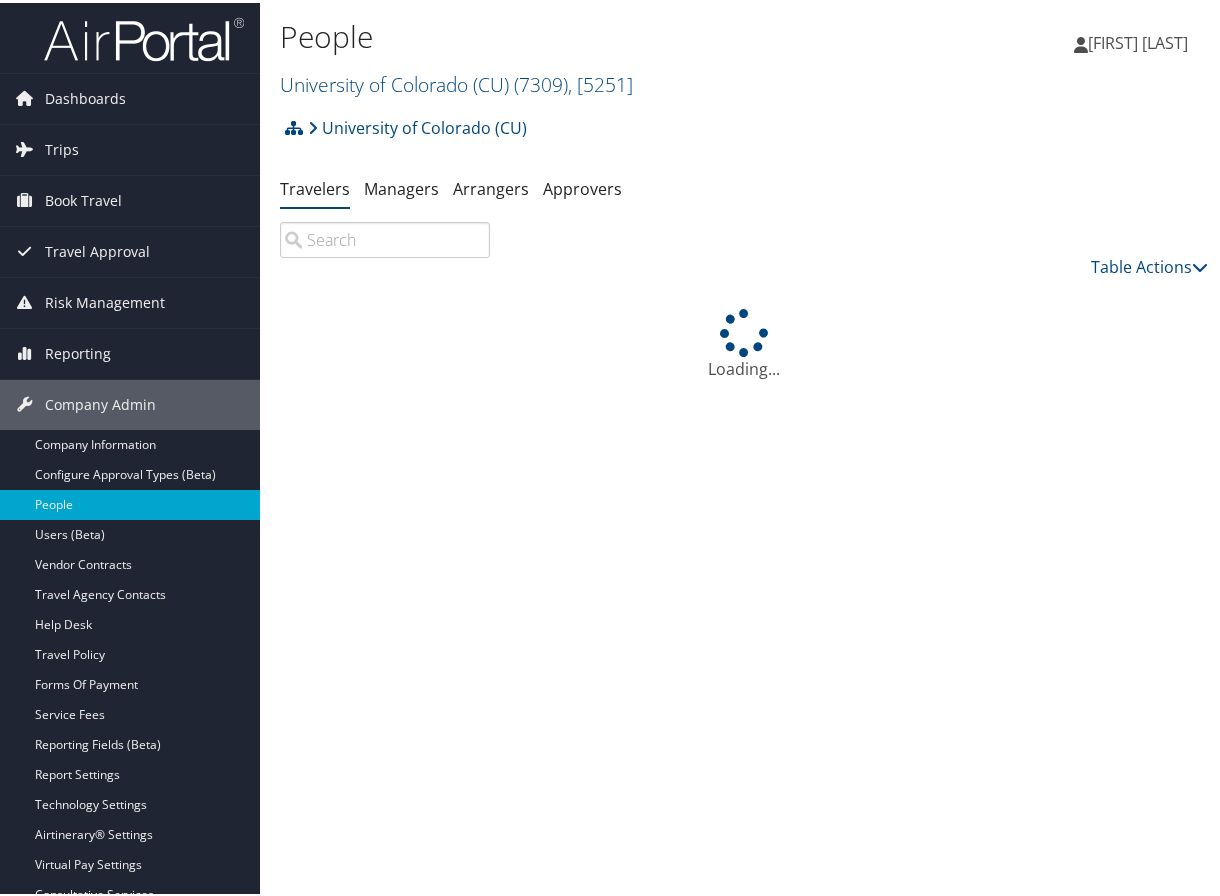 click at bounding box center (385, 237) 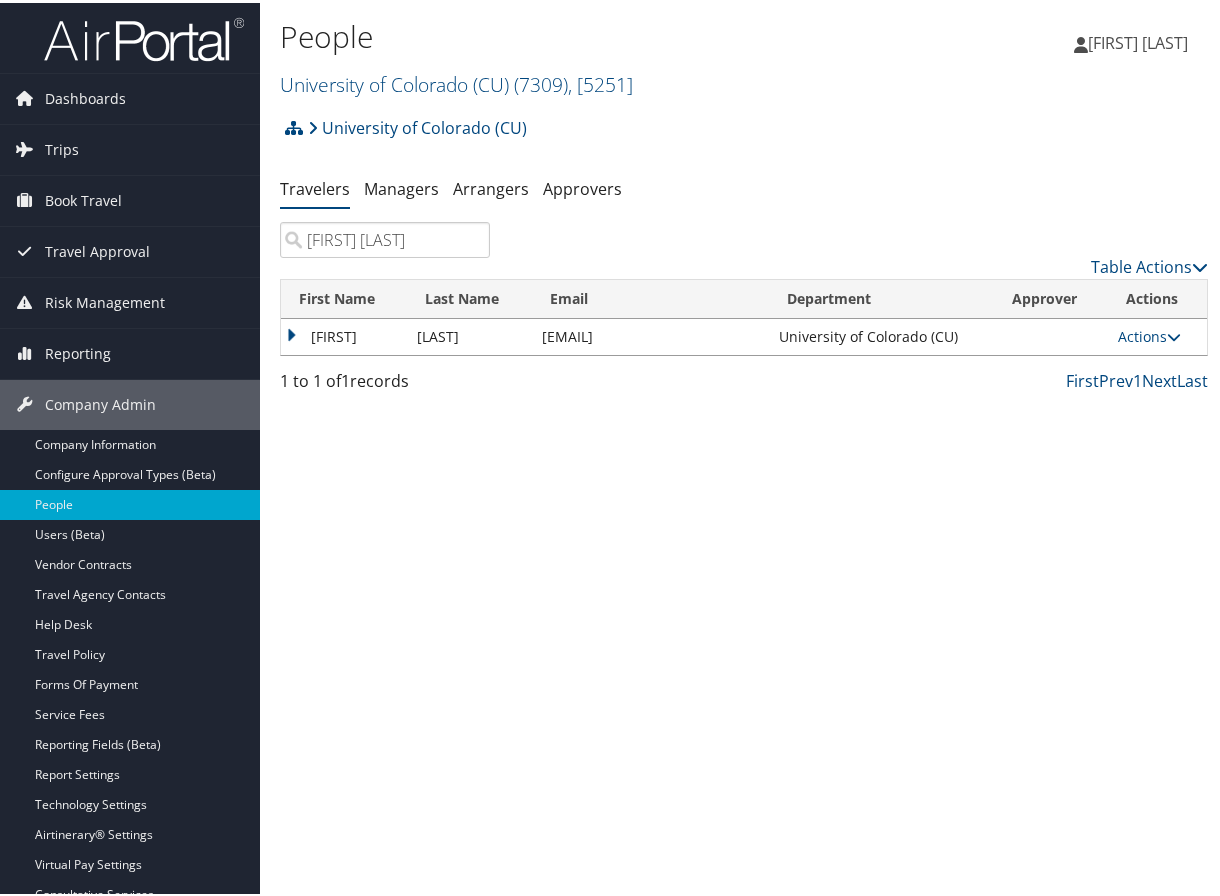 type on "[FIRST] [LAST]" 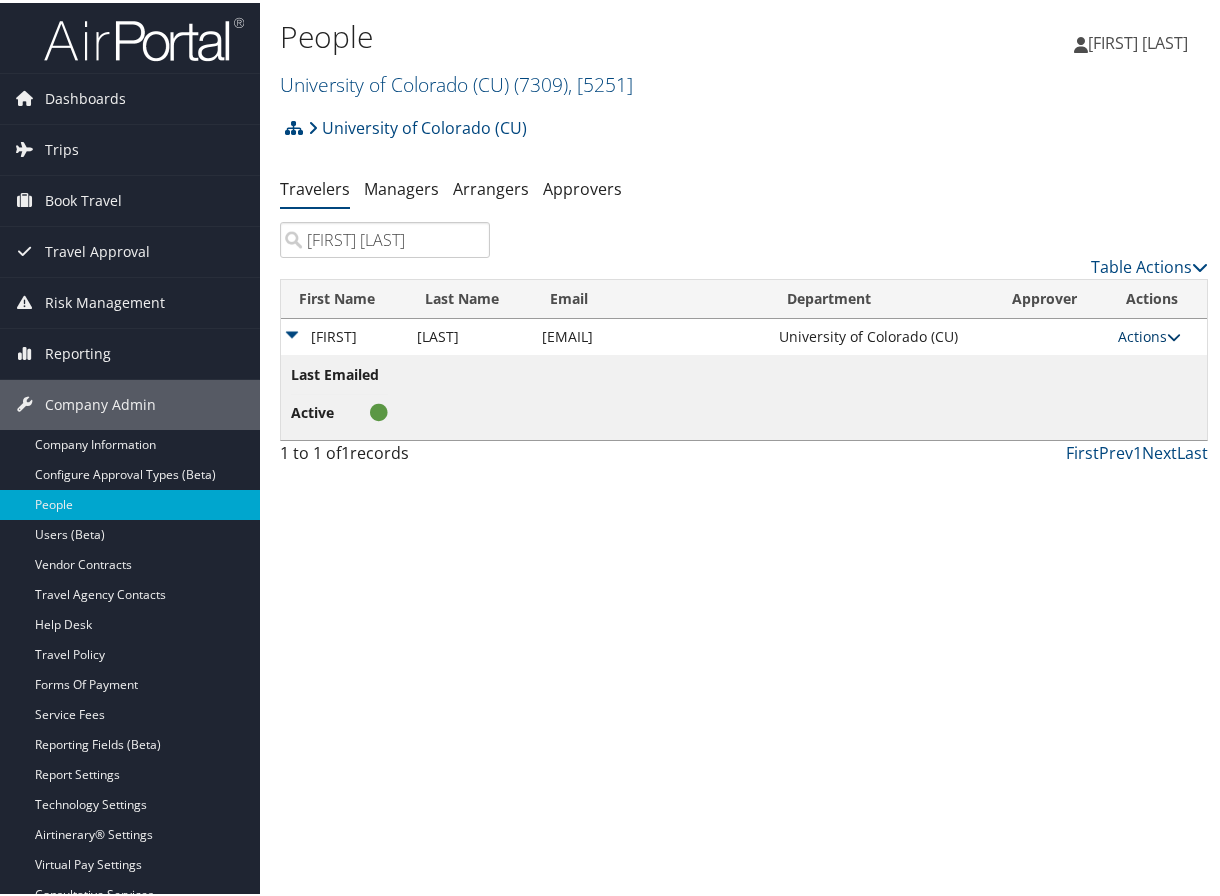 click on "Actions" at bounding box center [1149, 333] 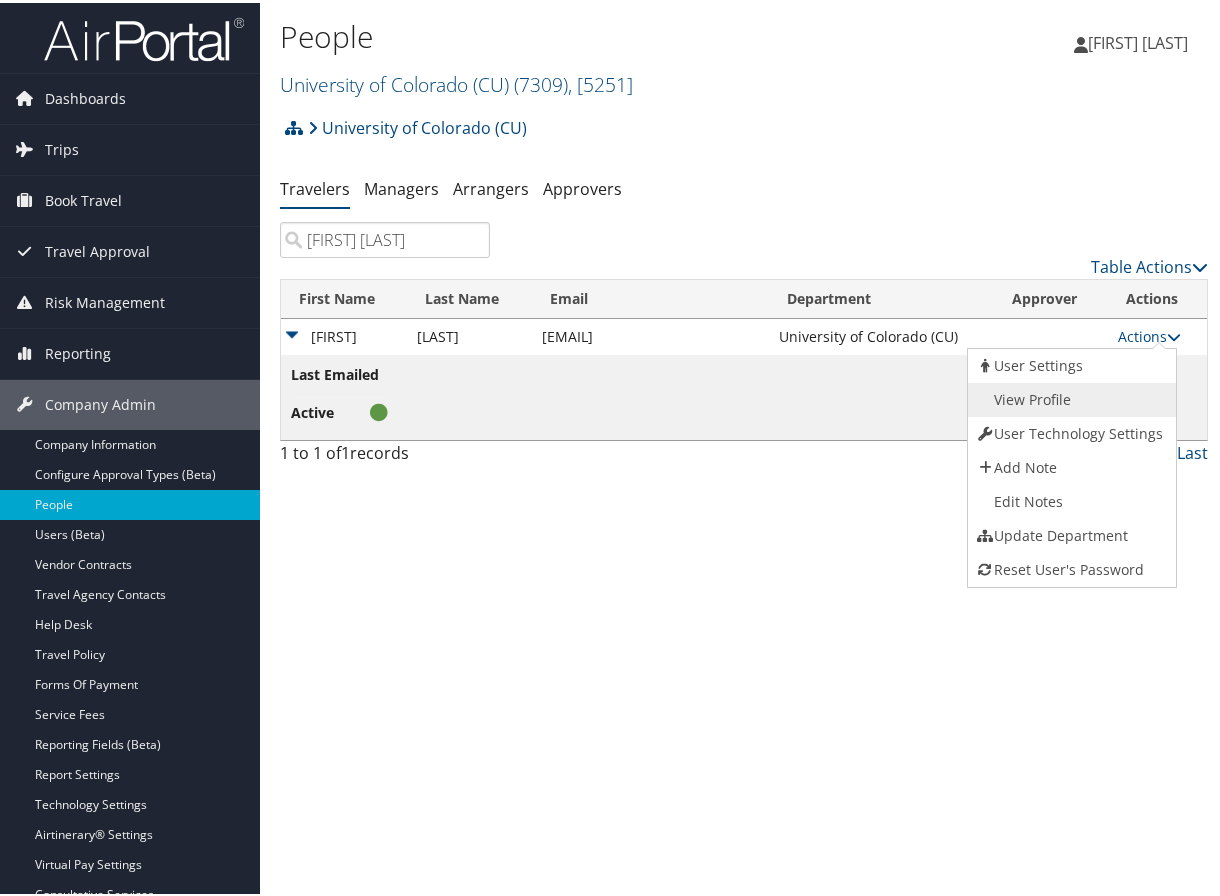 click on "View Profile" at bounding box center (1069, 397) 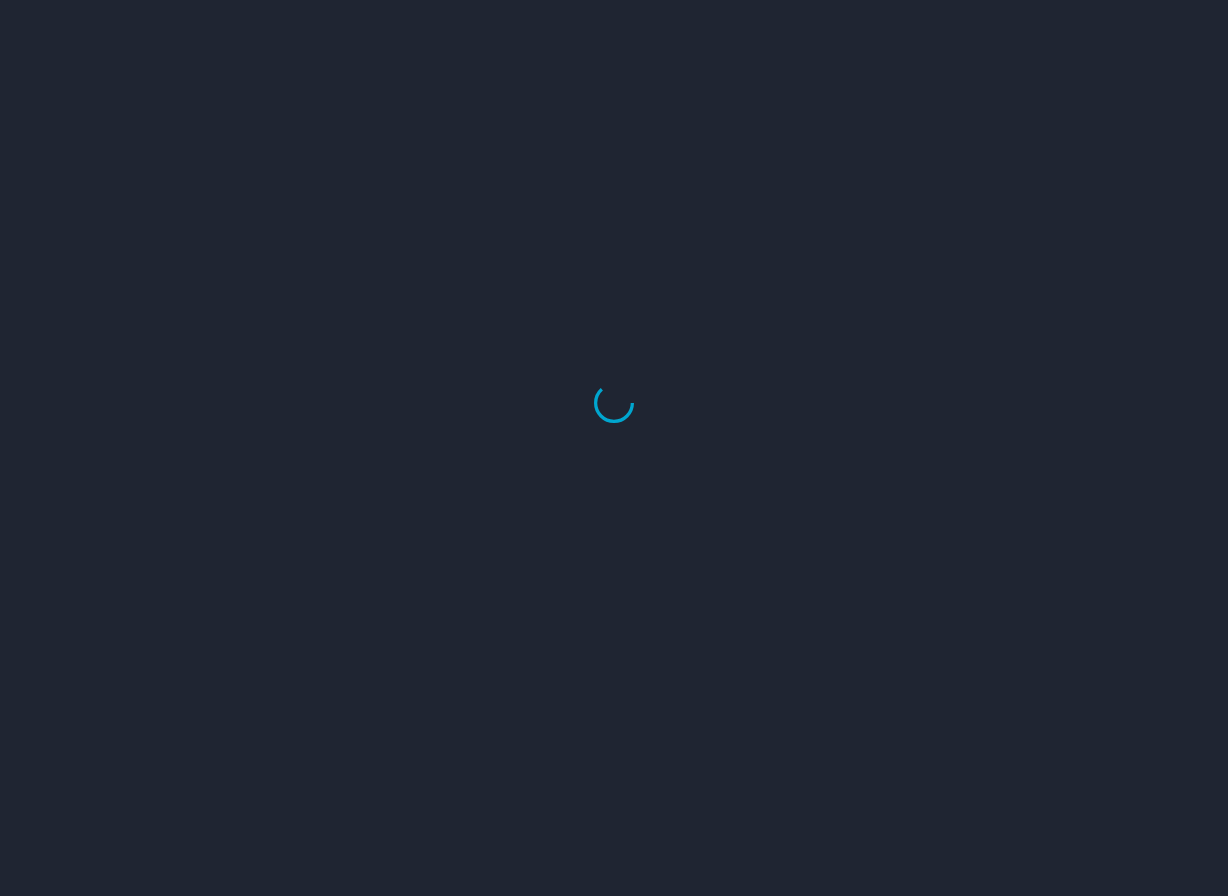 scroll, scrollTop: 0, scrollLeft: 0, axis: both 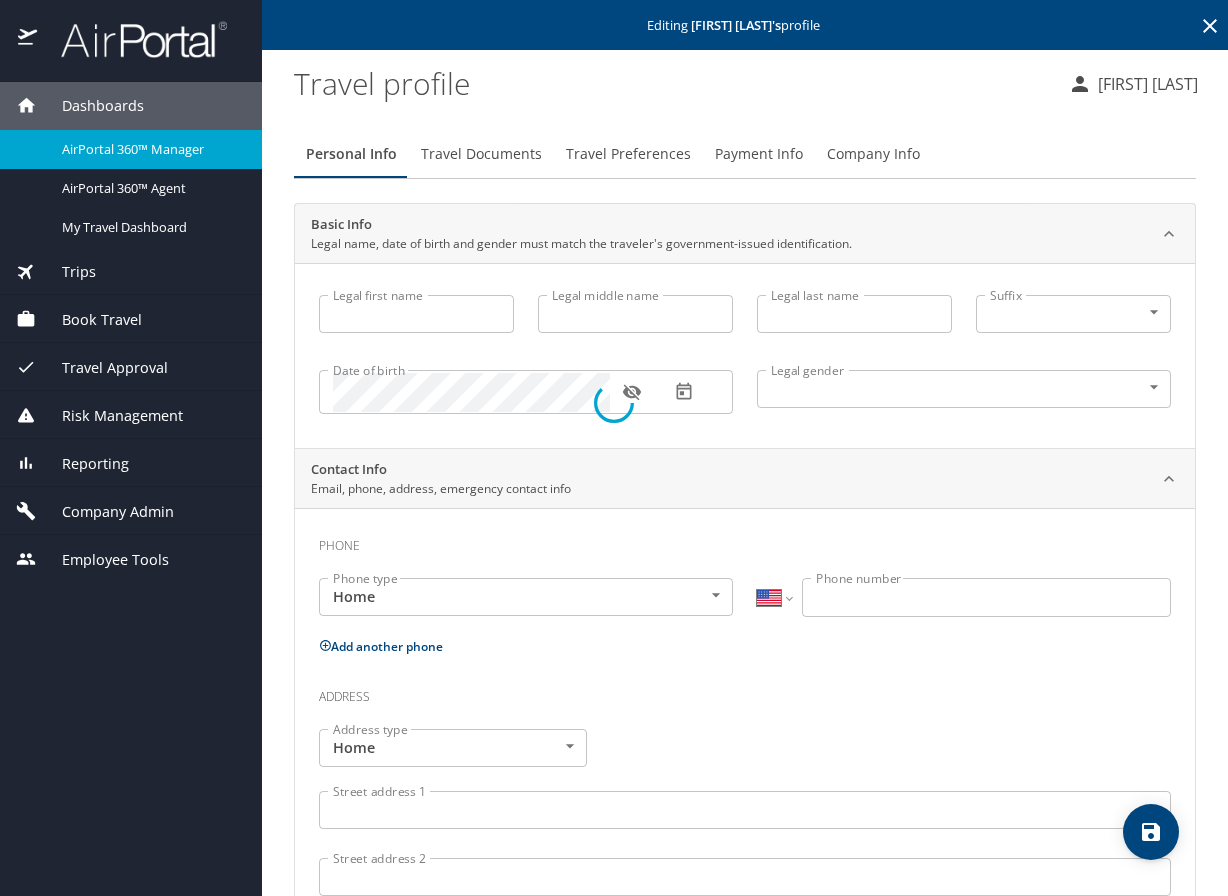 type on "[NAME]" 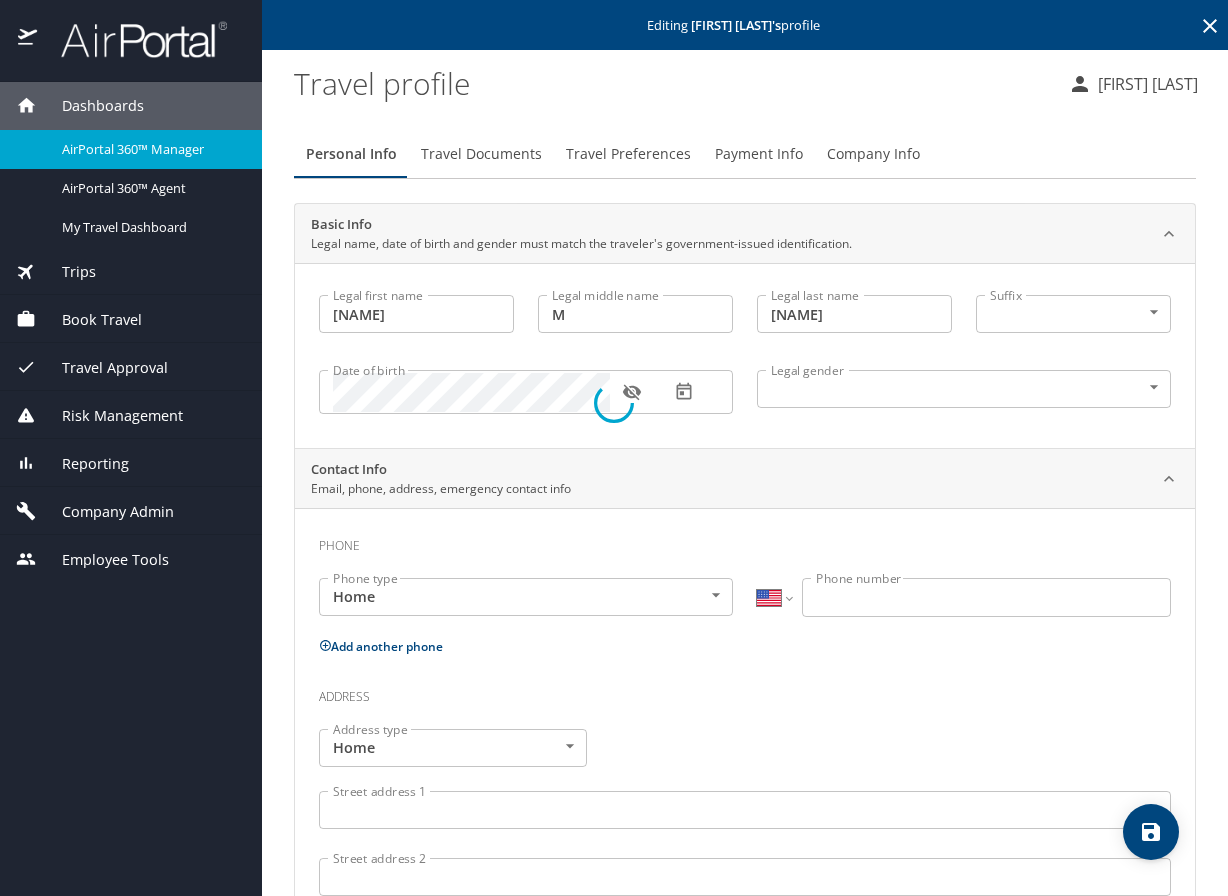 select on "US" 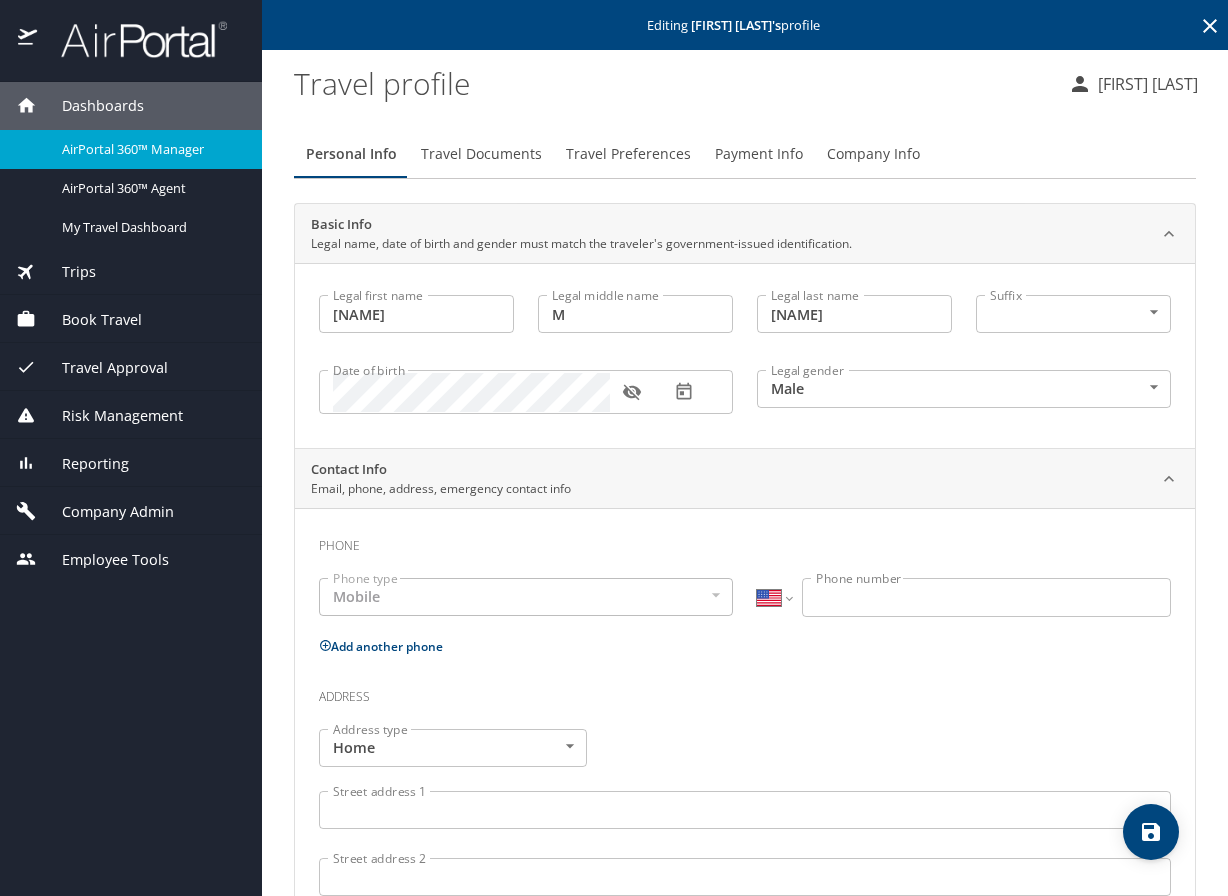click 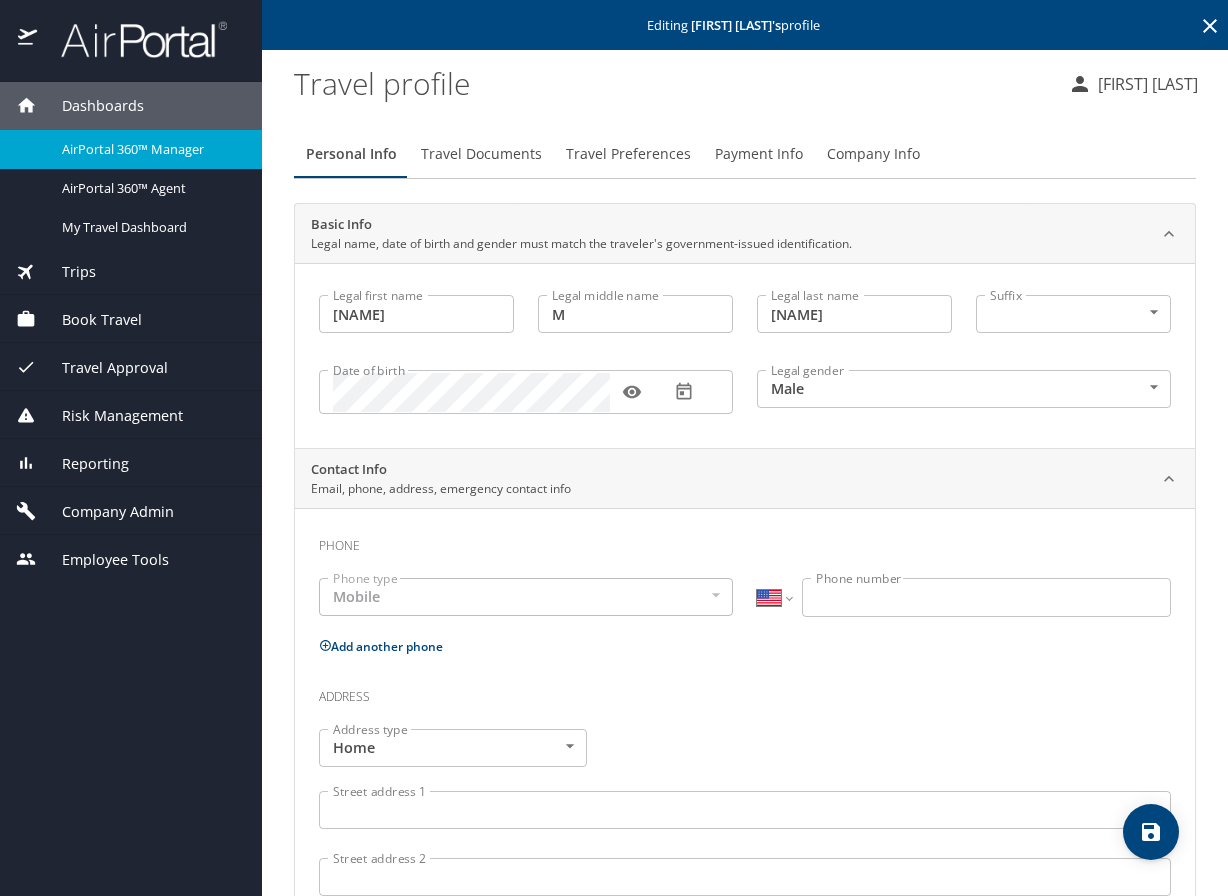 click on "Address type Home Home Address type   Street address 1 Street address 1   Street address 2 Street address 2 Country Country   City City State/Province State/Province   Postal code Postal code" at bounding box center [745, 886] 